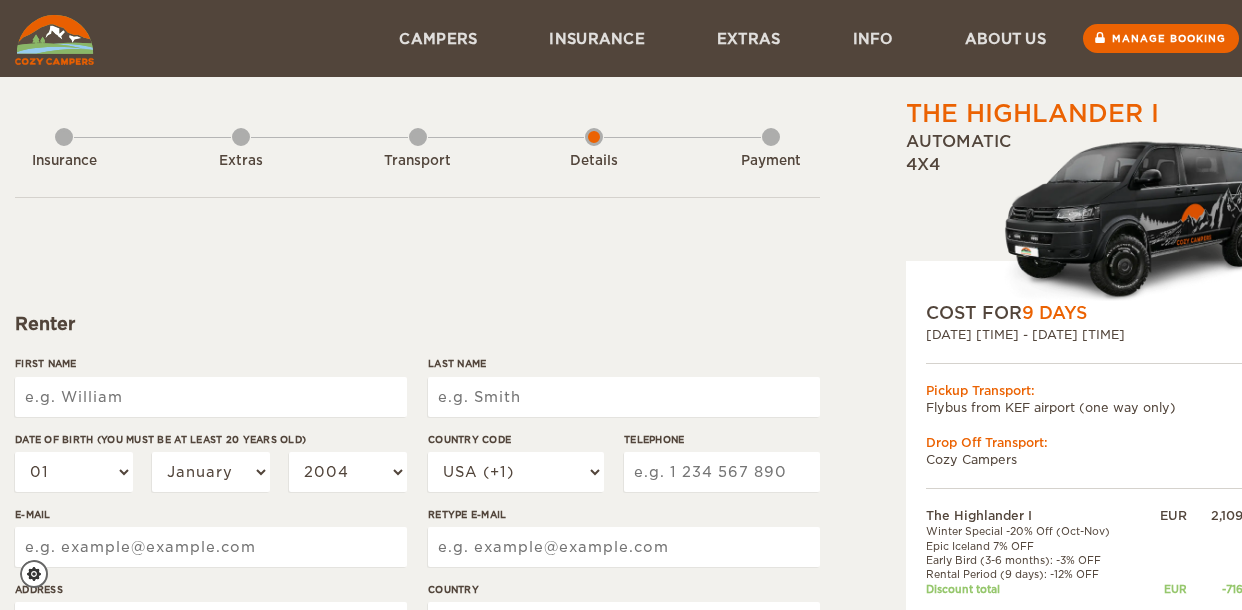 scroll, scrollTop: 0, scrollLeft: 0, axis: both 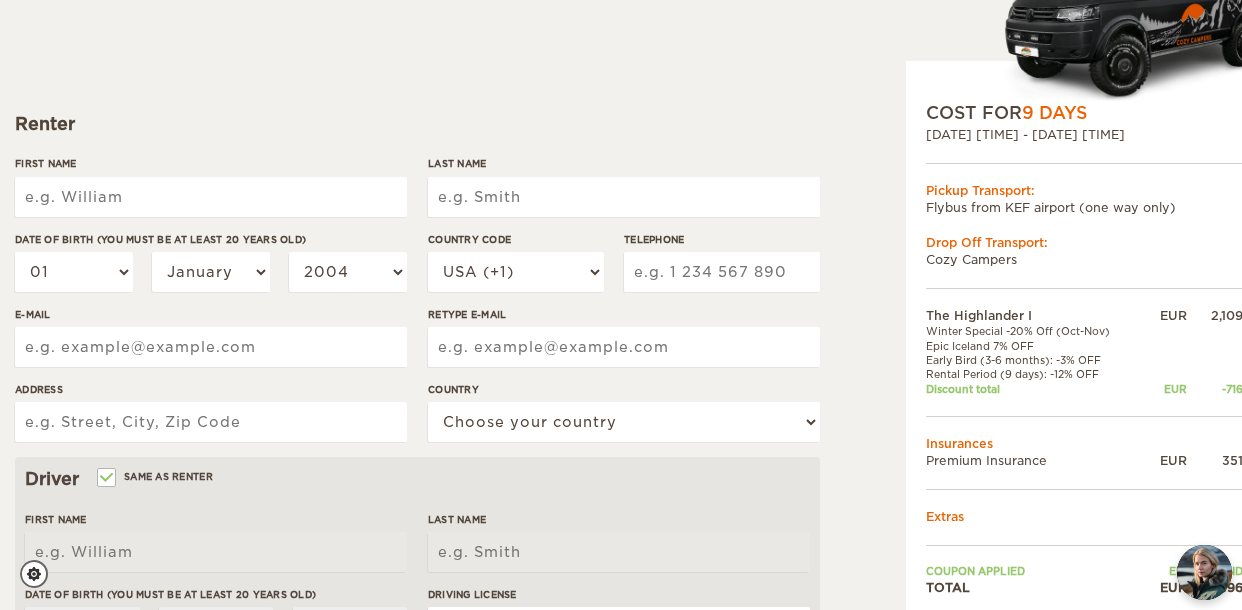 click on "First Name" at bounding box center [211, 197] 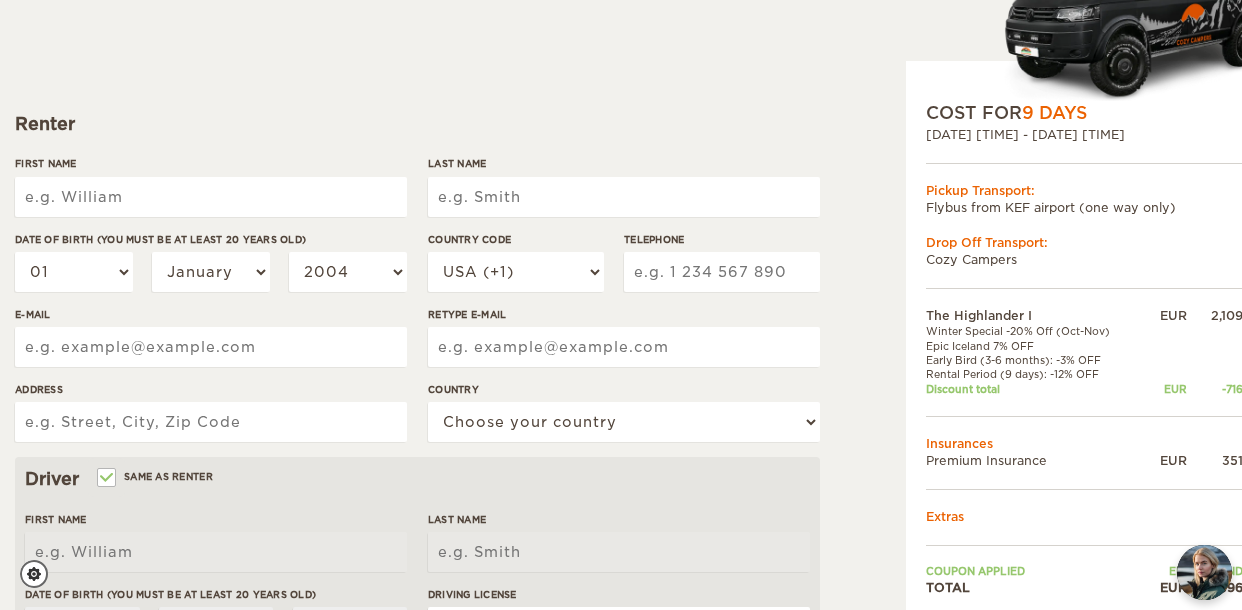 type on "[FIRST]" 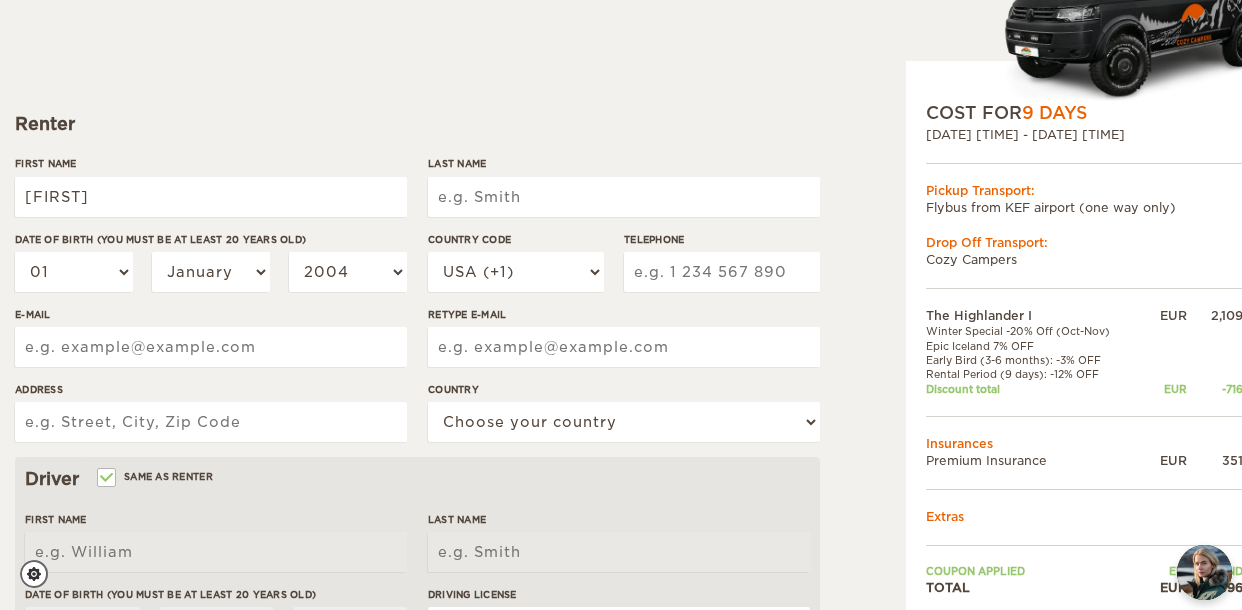 type on "[LAST]" 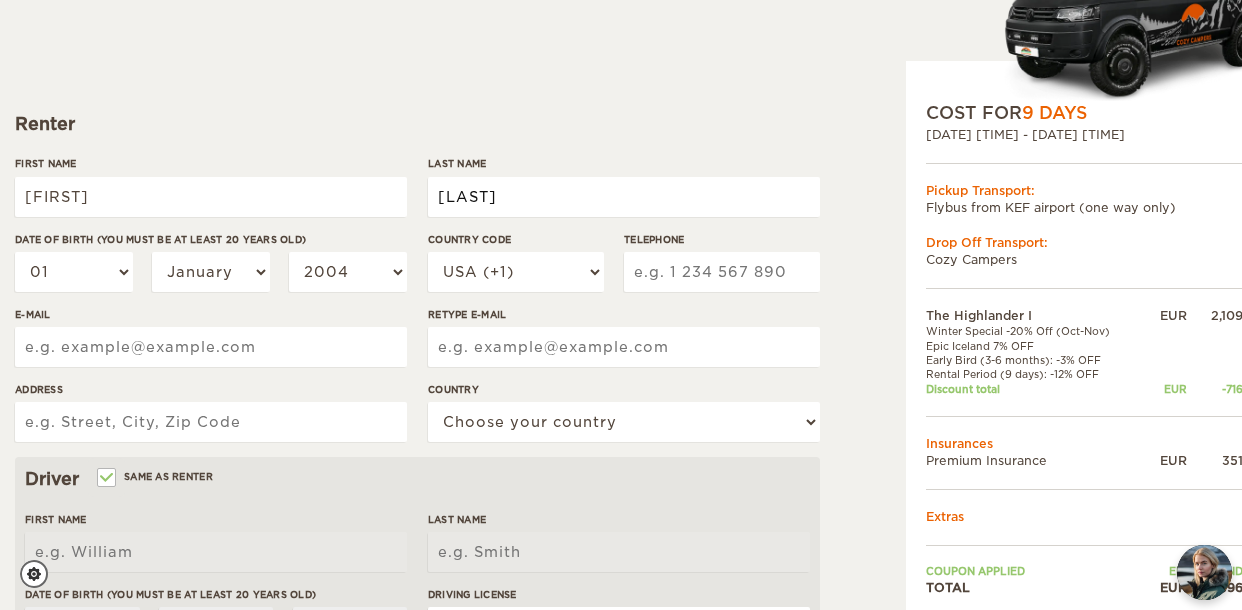 type on "[EMAIL]" 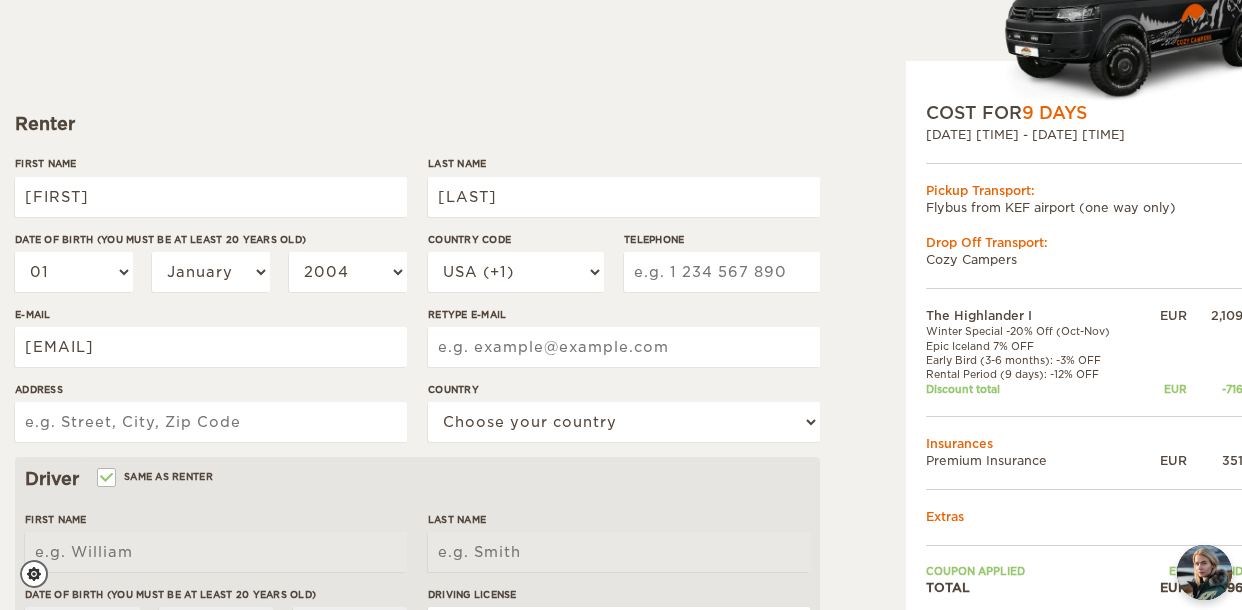 type on "[EMAIL]" 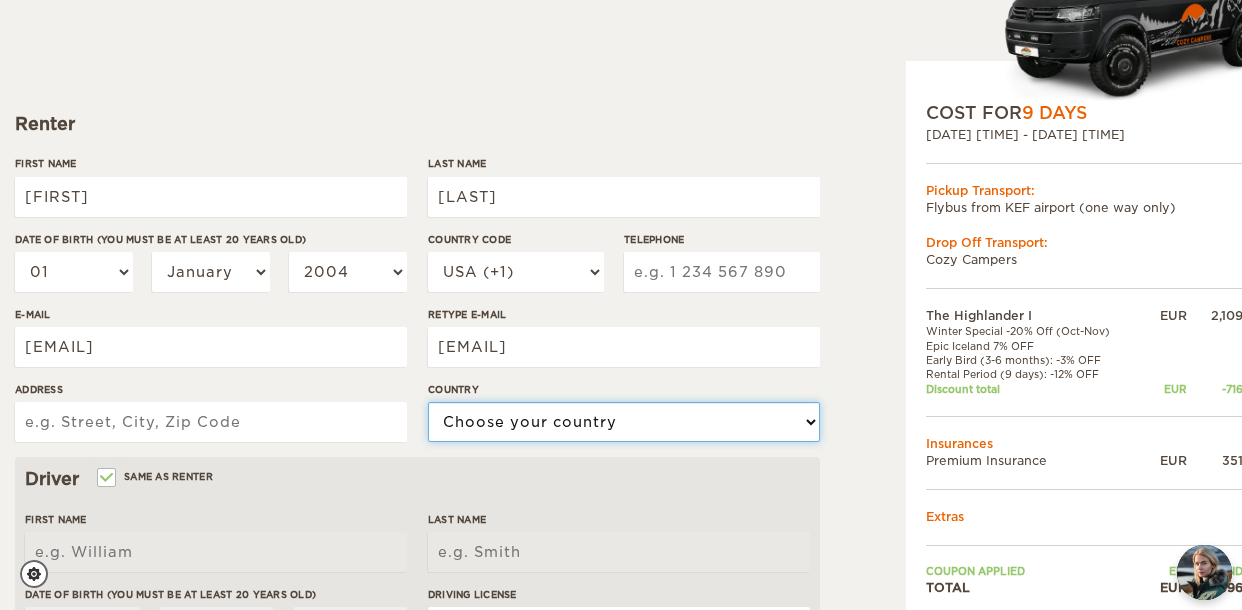 select on "222" 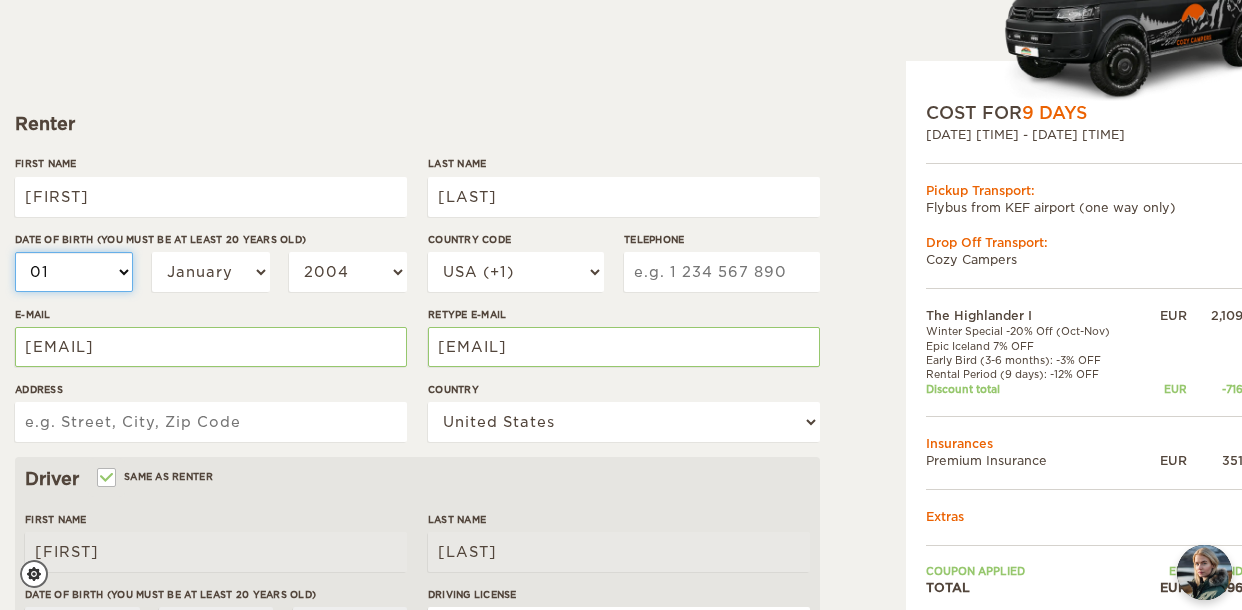 click on "01
02
03
04
05
06
07
08
09
10
11
12
13
14
15
16
17
18
19
20
21
22
23
24
25
26
27
28
29
30
31" at bounding box center [74, 272] 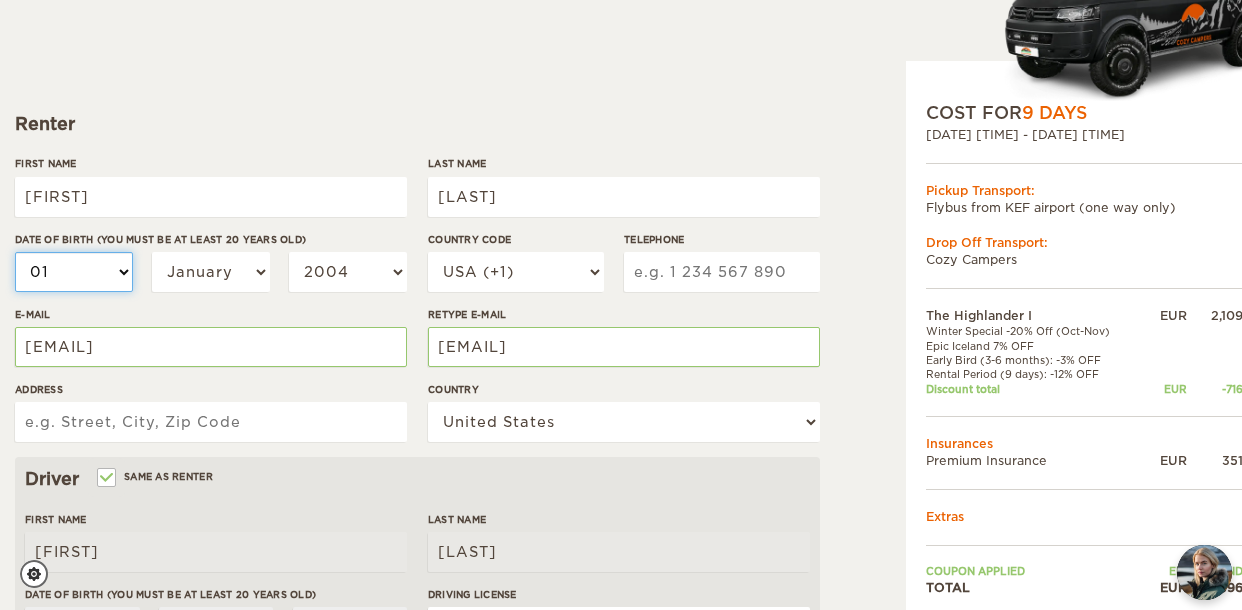 select on "16" 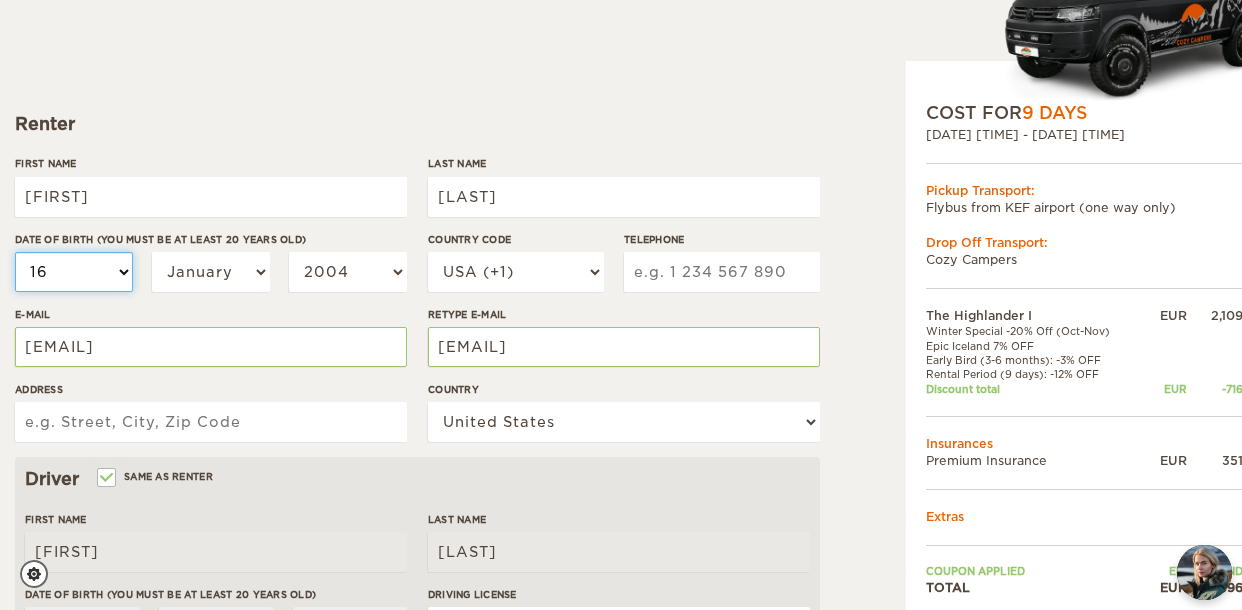 click on "01
02
03
04
05
06
07
08
09
10
11
12
13
14
15
16
17
18
19
20
21
22
23
24
25
26
27
28
29
30
31" at bounding box center (74, 272) 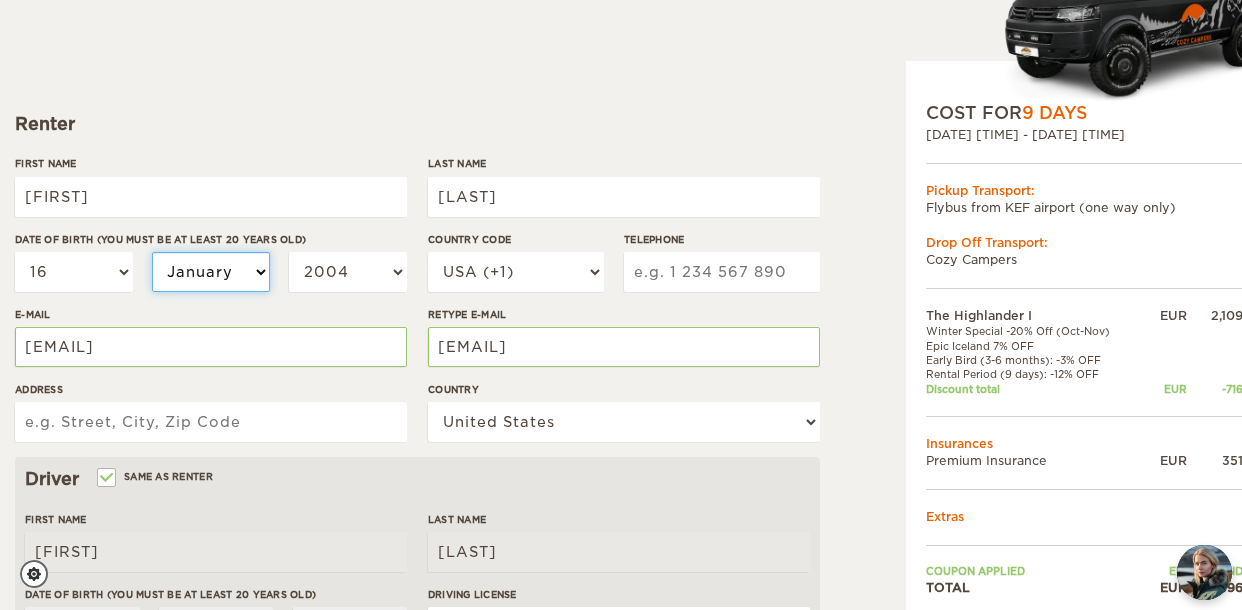 click on "January
February
March
April
May
June
July
August
September
October
November
December" at bounding box center [211, 272] 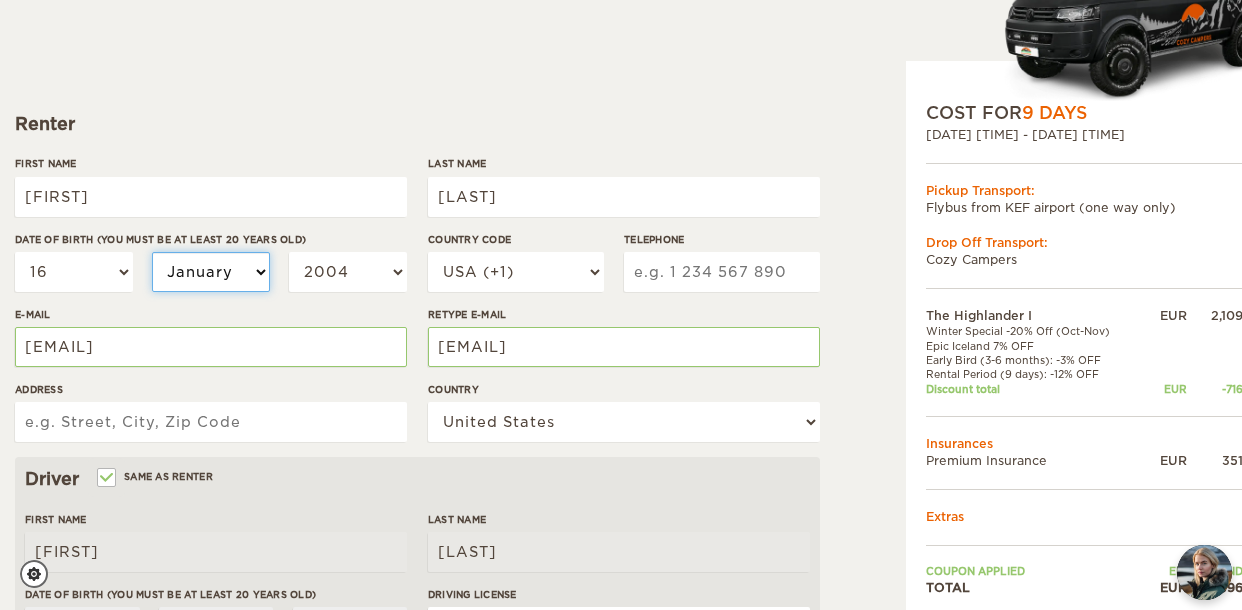 select on "06" 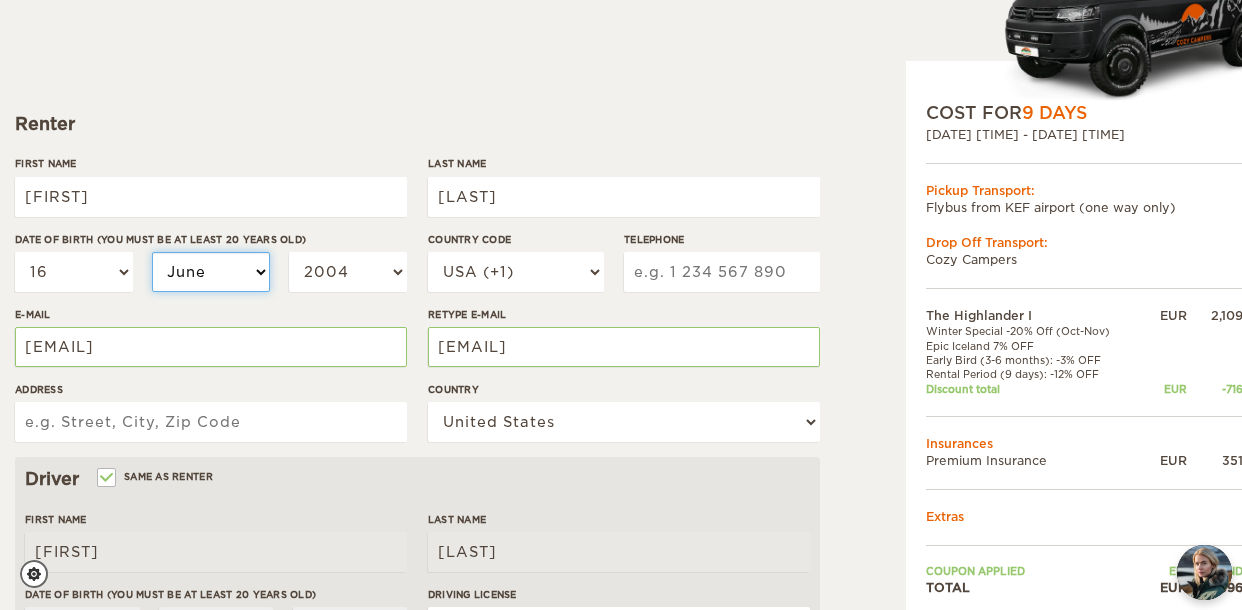 click on "January
February
March
April
May
June
July
August
September
October
November
December" at bounding box center (211, 272) 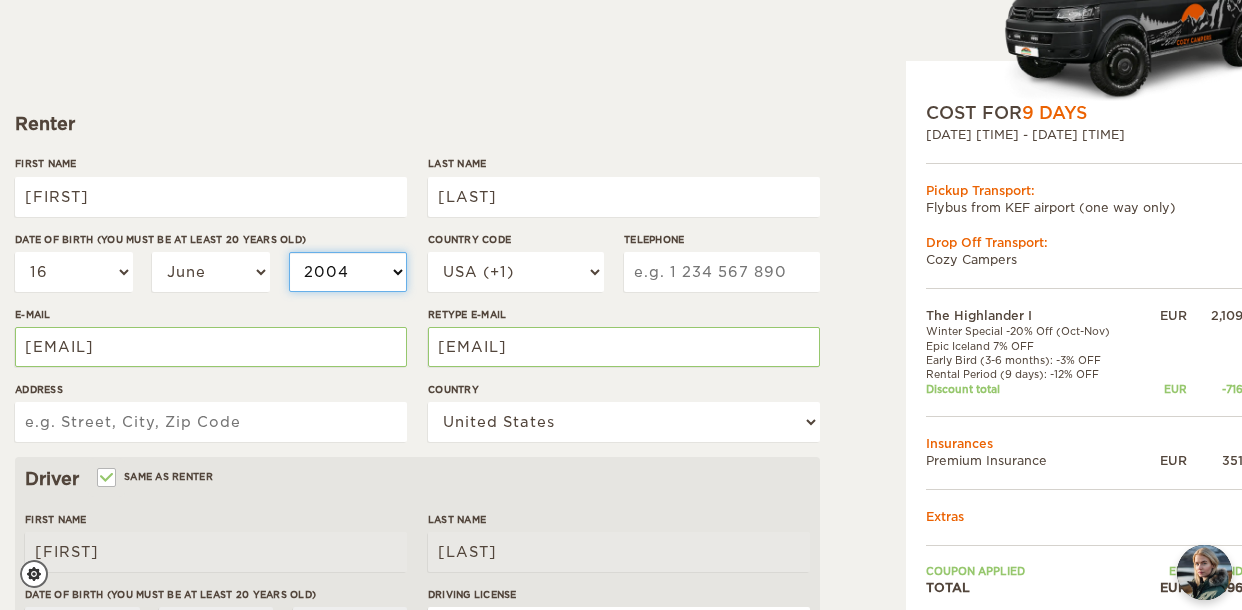 click on "2004 2003 2002 2001 2000 1999 1998 1997 1996 1995 1994 1993 1992 1991 1990 1989 1988 1987 1986 1985 1984 1983 1982 1981 1980 1979 1978 1977 1976 1975 1974 1973 1972 1971 1970 1969 1968 1967 1966 1965 1964 1963 1962 1961 1960 1959 1958 1957 1956 1955 1954 1953 1952 1951 1950 1949 1948 1947 1946 1945 1944 1943 1942 1941 1940 1939 1938 1937 1936 1935 1934 1933 1932 1931 1930 1929 1928 1927 1926 1925 1924 1923 1922 1921 1920 1919 1918 1917 1916 1915 1914 1913 1912 1911 1910 1909 1908 1907 1906 1905 1904 1903 1902 1901 1900 1899 1898 1897 1896 1895 1894 1893 1892 1891 1890 1889 1888 1887 1886 1885 1884 1883 1882 1881 1880 1879 1878 1877 1876 1875" at bounding box center (348, 272) 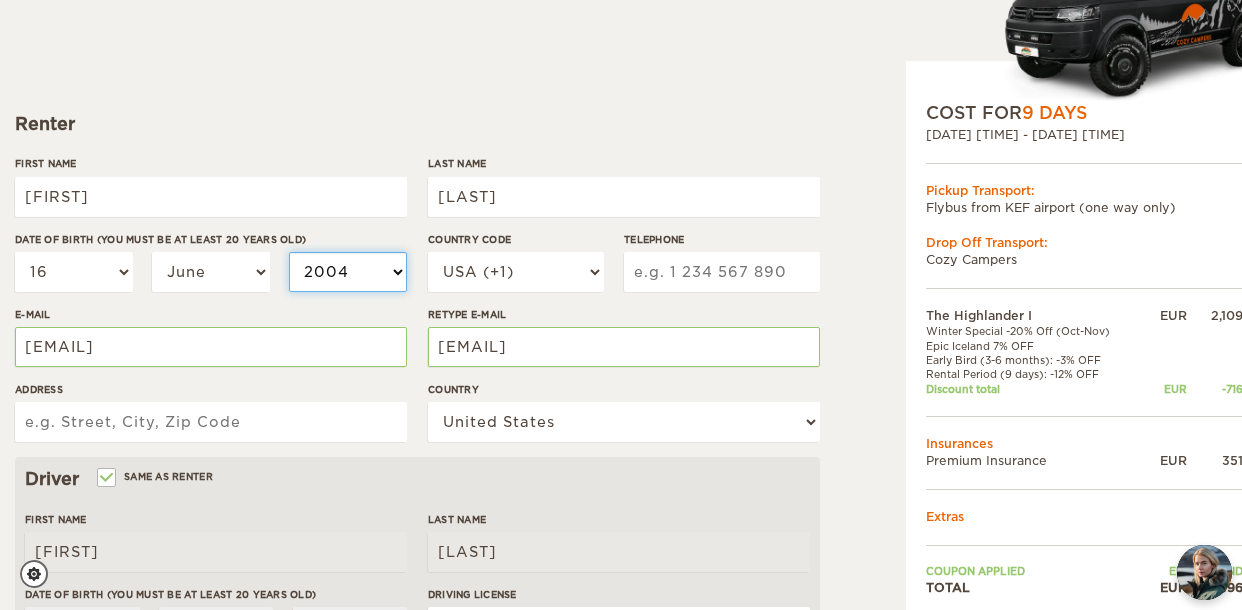 select on "1998" 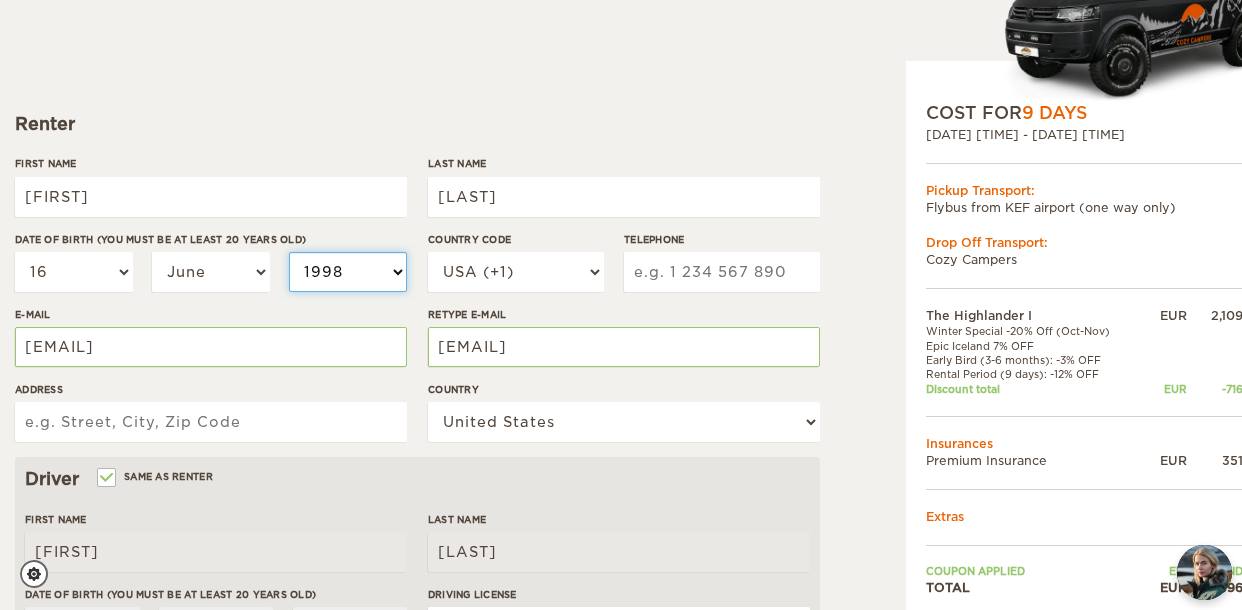 click on "2004 2003 2002 2001 2000 1999 1998 1997 1996 1995 1994 1993 1992 1991 1990 1989 1988 1987 1986 1985 1984 1983 1982 1981 1980 1979 1978 1977 1976 1975 1974 1973 1972 1971 1970 1969 1968 1967 1966 1965 1964 1963 1962 1961 1960 1959 1958 1957 1956 1955 1954 1953 1952 1951 1950 1949 1948 1947 1946 1945 1944 1943 1942 1941 1940 1939 1938 1937 1936 1935 1934 1933 1932 1931 1930 1929 1928 1927 1926 1925 1924 1923 1922 1921 1920 1919 1918 1917 1916 1915 1914 1913 1912 1911 1910 1909 1908 1907 1906 1905 1904 1903 1902 1901 1900 1899 1898 1897 1896 1895 1894 1893 1892 1891 1890 1889 1888 1887 1886 1885 1884 1883 1882 1881 1880 1879 1878 1877 1876 1875" at bounding box center [348, 272] 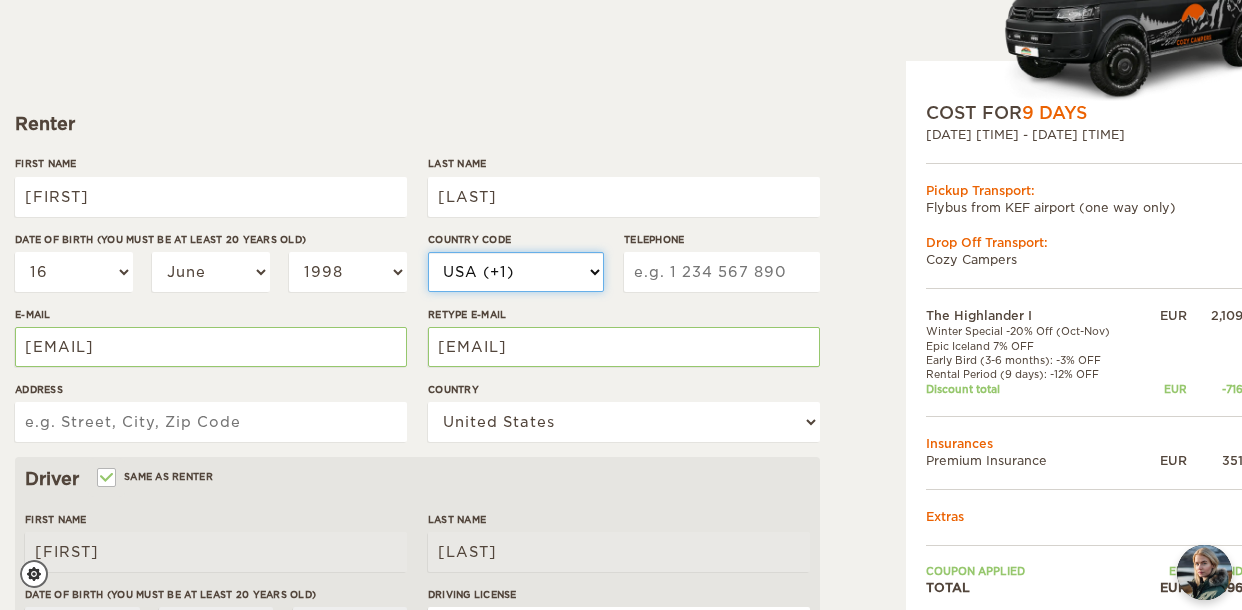 click on "USA (+1)
UK (+44)
Germany (+49)
Algeria (+213)
Andorra (+376)
Angola (+244)
Anguilla (+1264)
Antigua & Barbuda (+1268)
Argentina (+54)
Armenia (+374)
Aruba (+297)
Australia (+61)
Austria (+43)
Azerbaijan (+994)
Bahamas (+1242)
Bahrain (+973)
Bangladesh (+880)
Barbados (+1246)
Belarus (+375)
Belgium (+32)
Belize (+501)
Benin (+229)
Bermuda (+1441)
Bhutan (+975)
Bolivia (+591)
Bosnia Herzegovina (+387)
Botswana (+267)
Brazil (+55)
Brunei (+673)
Bulgaria (+359)
Burkina Faso (+226)
Burundi (+257)
Cambodia (+855)
Cameroon (+237)
Canada (+1)
Cape Verde Islands (+238)
Cayman Islands (+1345)
Central African Republic (+236)
Chile (+56)
China (+86)
Colombia (+57)
Comoros (+269)
Congo (+242)
Cook Islands (+682)
Costa Rica (+506)" at bounding box center (516, 272) 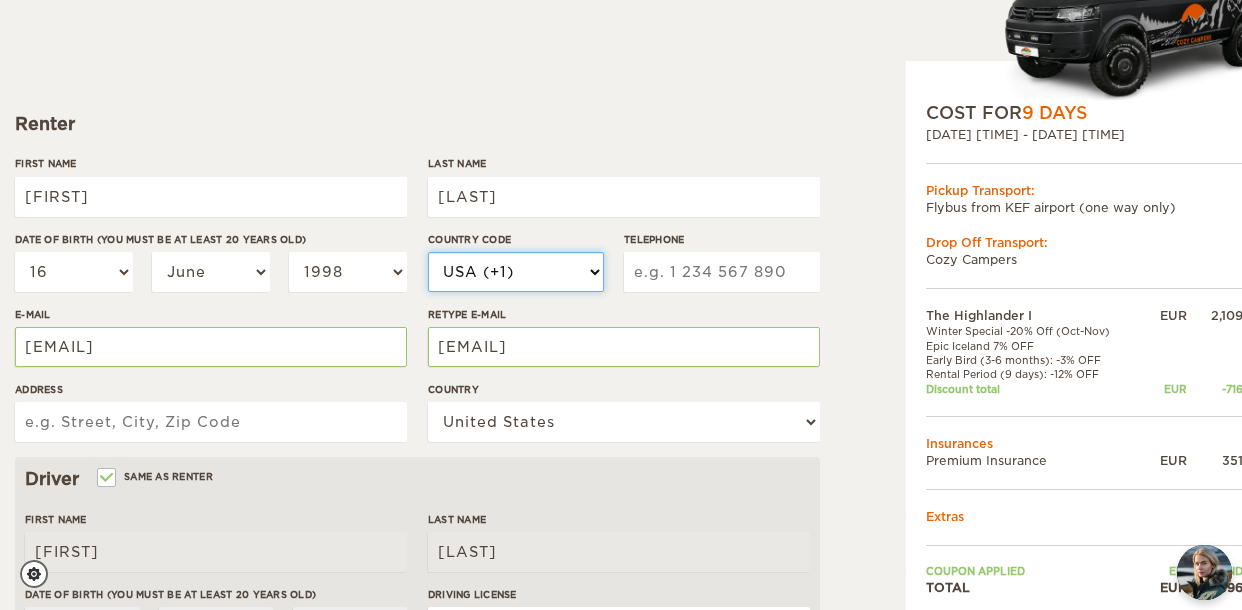 select on "49" 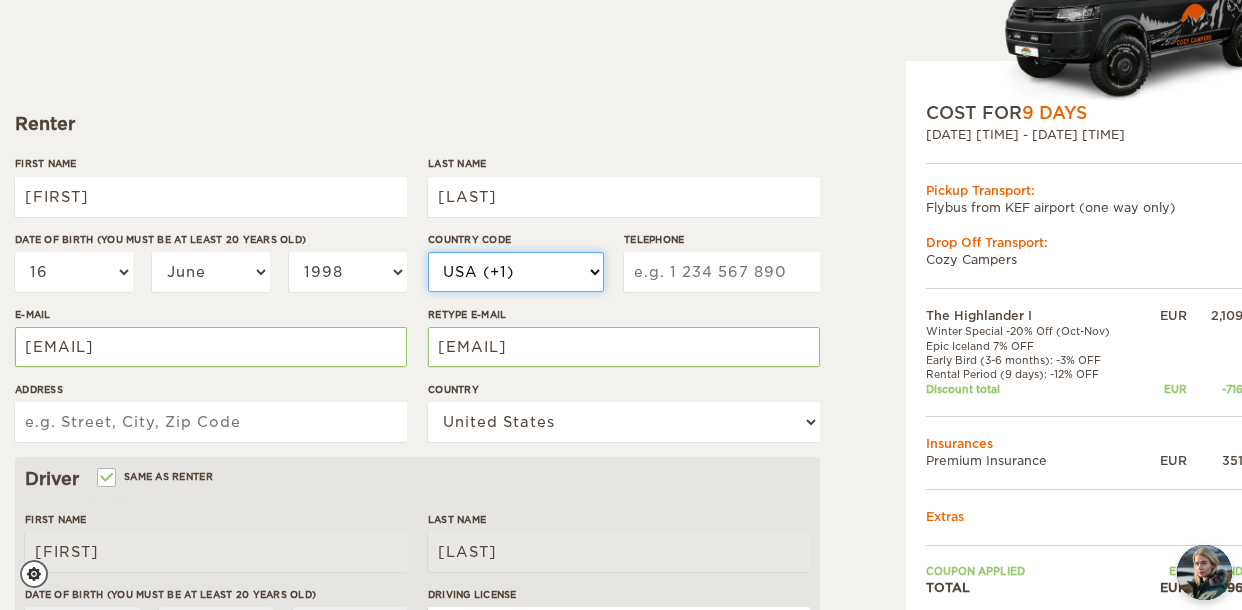 click on "USA (+1)
UK (+44)
Germany (+49)
Algeria (+213)
Andorra (+376)
Angola (+244)
Anguilla (+1264)
Antigua & Barbuda (+1268)
Argentina (+54)
Armenia (+374)
Aruba (+297)
Australia (+61)
Austria (+43)
Azerbaijan (+994)
Bahamas (+1242)
Bahrain (+973)
Bangladesh (+880)
Barbados (+1246)
Belarus (+375)
Belgium (+32)
Belize (+501)
Benin (+229)
Bermuda (+1441)
Bhutan (+975)
Bolivia (+591)
Bosnia Herzegovina (+387)
Botswana (+267)
Brazil (+55)
Brunei (+673)
Bulgaria (+359)
Burkina Faso (+226)
Burundi (+257)
Cambodia (+855)
Cameroon (+237)
Canada (+1)
Cape Verde Islands (+238)
Cayman Islands (+1345)
Central African Republic (+236)
Chile (+56)
China (+86)
Colombia (+57)
Comoros (+269)
Congo (+242)
Cook Islands (+682)
Costa Rica (+506)" at bounding box center [516, 272] 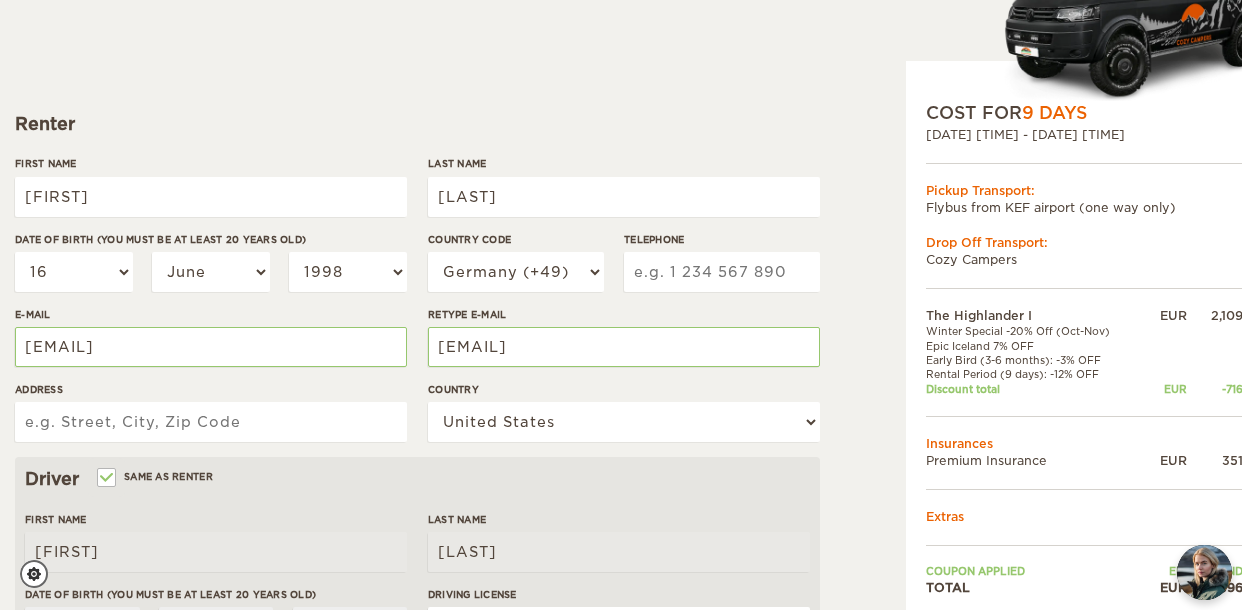 click on "Telephone" at bounding box center [722, 272] 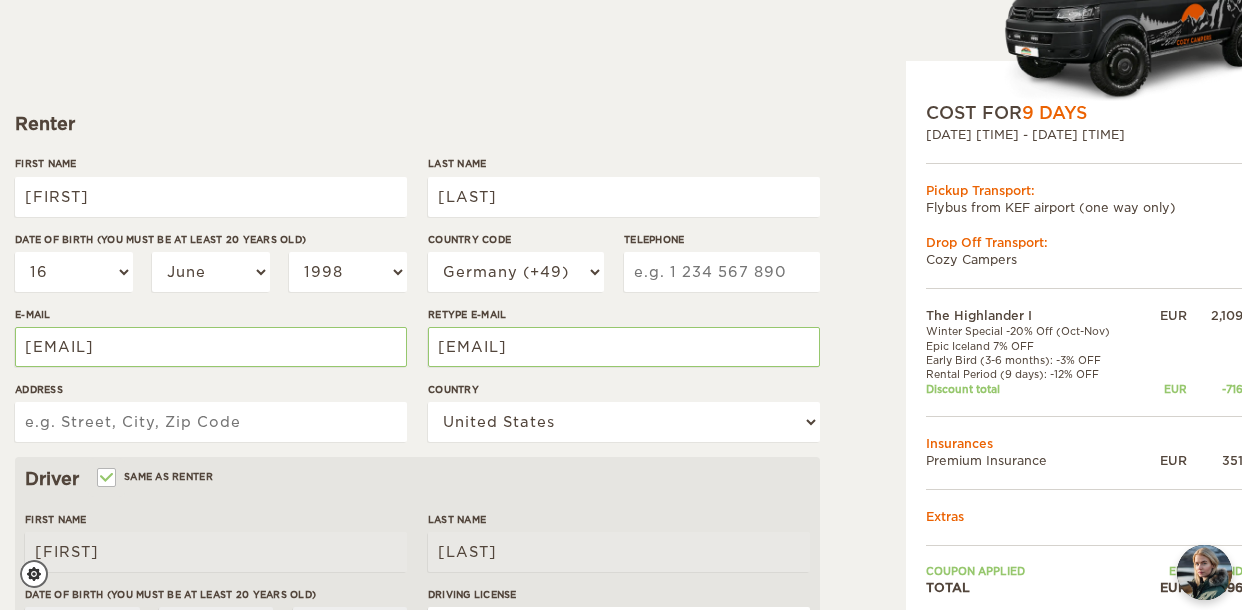 type on "[PHONE]" 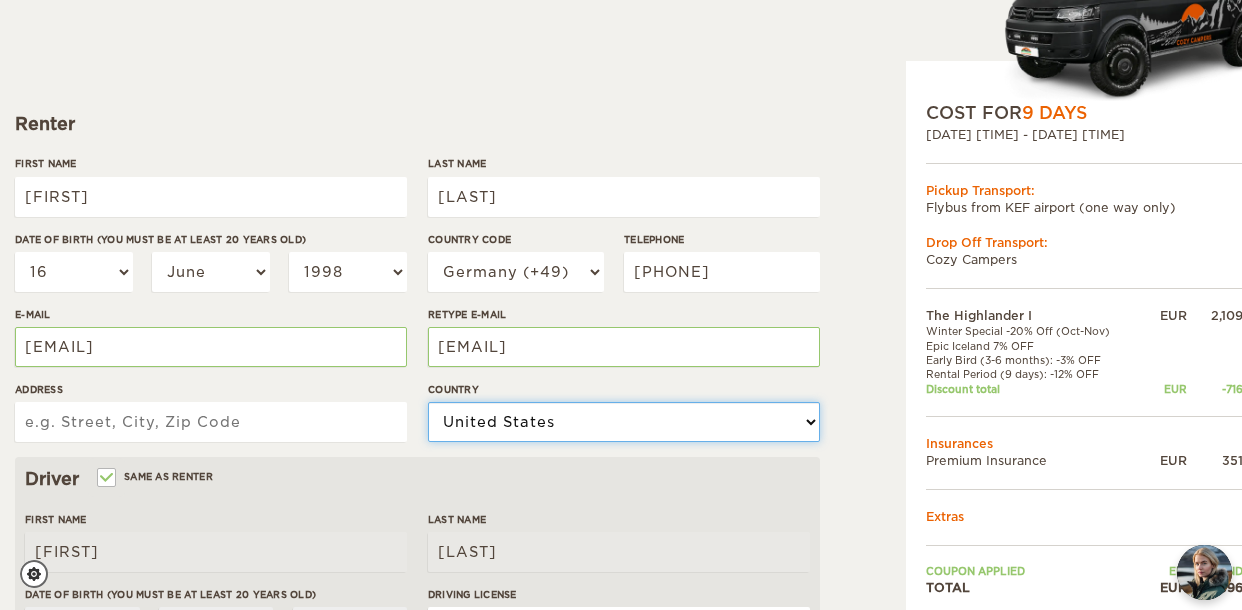 click on "Choose your country
United States
United Kingdom
Germany
Afghanistan Albania Algeria American Samoa Andorra Angola Anguilla Antarctica Antigua and Barbuda Argentina Armenia Aruba Australia Austria Azerbaijan Bahamas Bahrain Bangladesh Barbados Belarus Belgium Belize Benin Bermuda Bhutan Bolivia Bosnia and Herzegovina Botswana Brazil British Virgin Islands Brunei Bulgaria Burkina Faso Burma (Myanmar) Burundi Cambodia Cameroon Canada Cape Verde Cayman Islands Central African Republic Chad Chile China Christmas Island Cocos (Keeling) Islands Colombia Comoros Cook Islands Costa Rica Croatia Cuba Cyprus Czech Republic Democratic Republic of the Congo Denmark Djibouti Dominica Dominican Republic Ecuador Egypt El Salvador Equatorial Guinea Eritrea Estonia Ethiopia Falkland Islands Faroe Islands Fiji Finland France French Polynesia Gabon Gambia Gaza Strip Georgia Germany Ghana Gibraltar Greece Greenland Grenada Guam Guatemala Guinea Guinea-Bissau Guyana Haiti Holy See (Vatican City)" at bounding box center (624, 422) 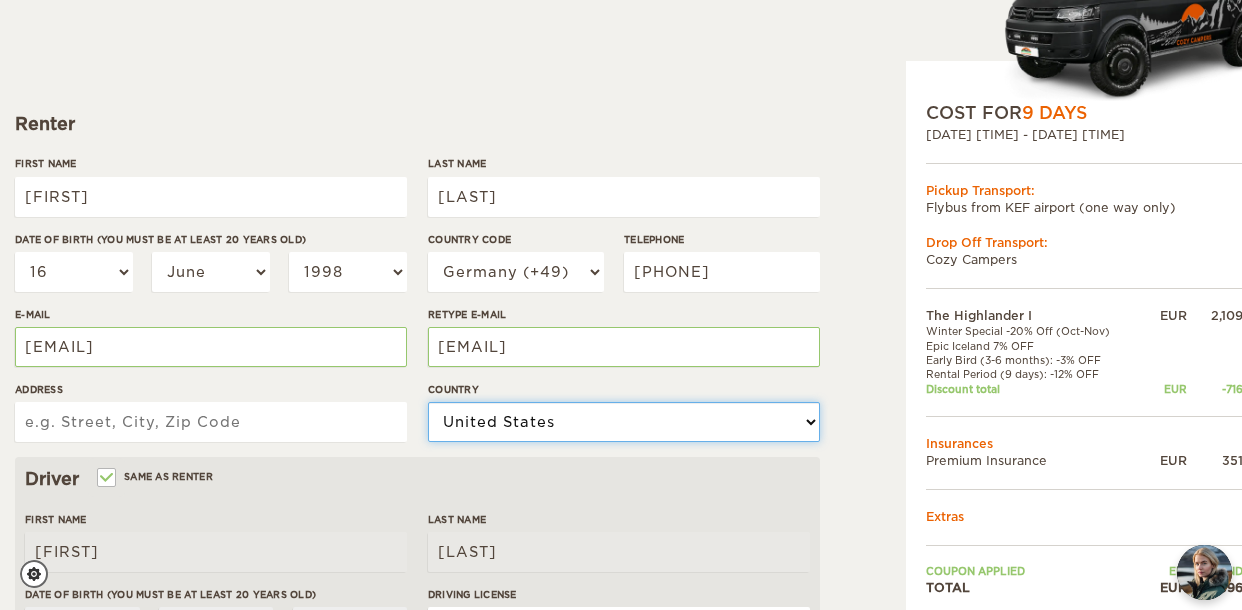 select on "145" 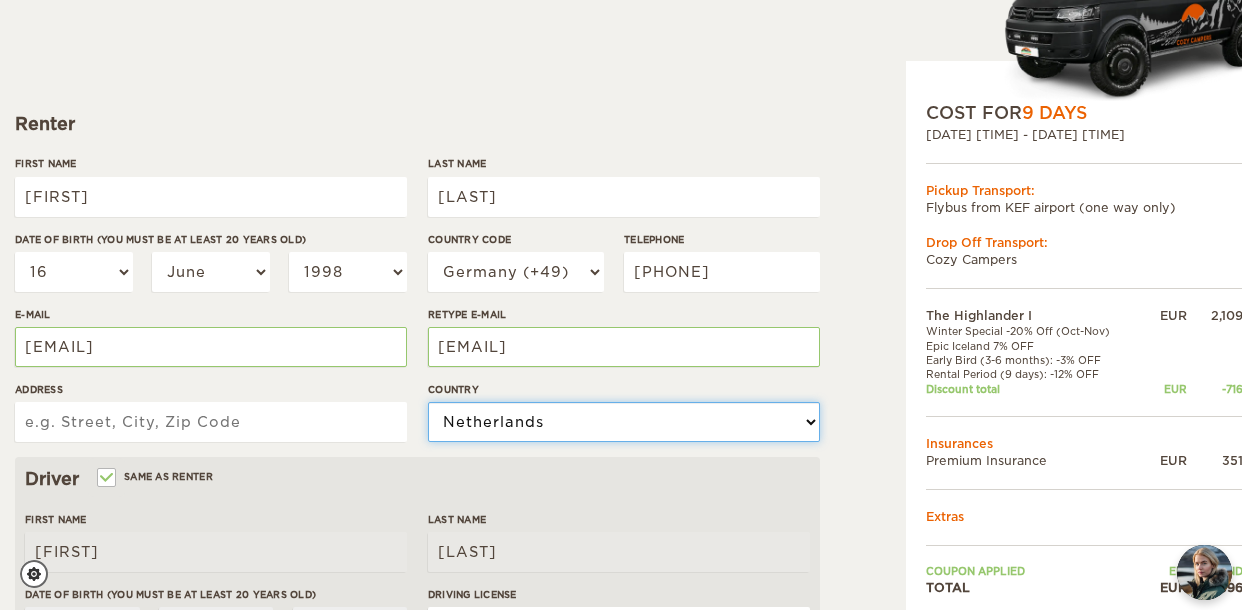 click on "Choose your country
United States
United Kingdom
Germany
Afghanistan Albania Algeria American Samoa Andorra Angola Anguilla Antarctica Antigua and Barbuda Argentina Armenia Aruba Australia Austria Azerbaijan Bahamas Bahrain Bangladesh Barbados Belarus Belgium Belize Benin Bermuda Bhutan Bolivia Bosnia and Herzegovina Botswana Brazil British Virgin Islands Brunei Bulgaria Burkina Faso Burma (Myanmar) Burundi Cambodia Cameroon Canada Cape Verde Cayman Islands Central African Republic Chad Chile China Christmas Island Cocos (Keeling) Islands Colombia Comoros Cook Islands Costa Rica Croatia Cuba Cyprus Czech Republic Democratic Republic of the Congo Denmark Djibouti Dominica Dominican Republic Ecuador Egypt El Salvador Equatorial Guinea Eritrea Estonia Ethiopia Falkland Islands Faroe Islands Fiji Finland France French Polynesia Gabon Gambia Gaza Strip Georgia Germany Ghana Gibraltar Greece Greenland Grenada Guam Guatemala Guinea Guinea-Bissau Guyana Haiti Holy See (Vatican City)" at bounding box center (624, 422) 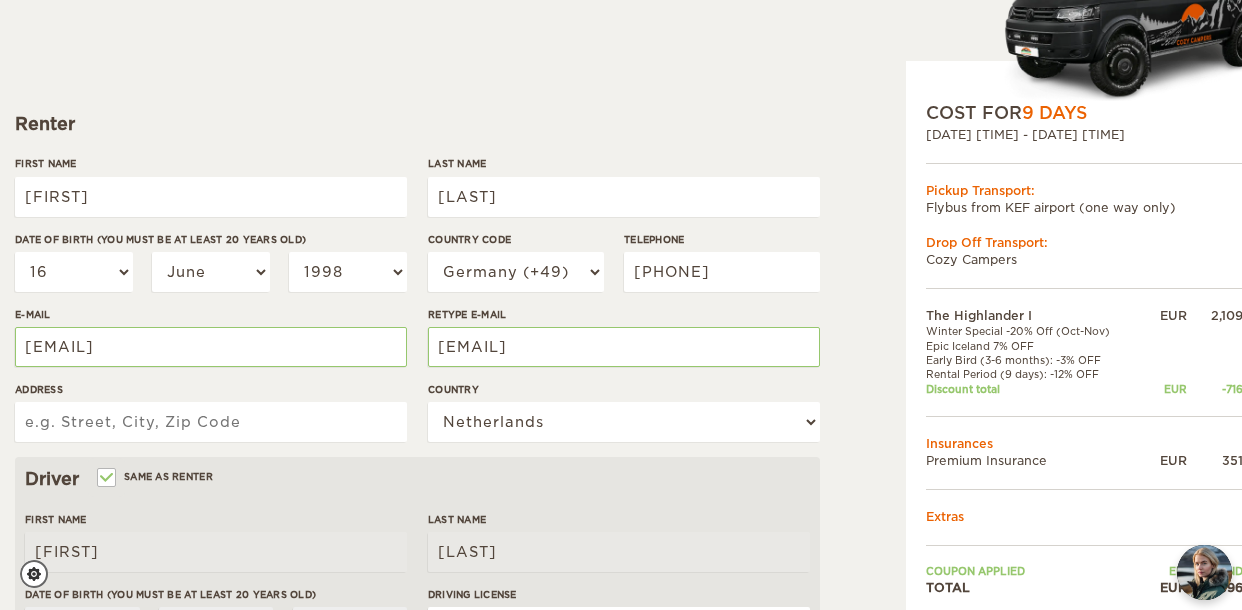 click on "Address" at bounding box center [211, 422] 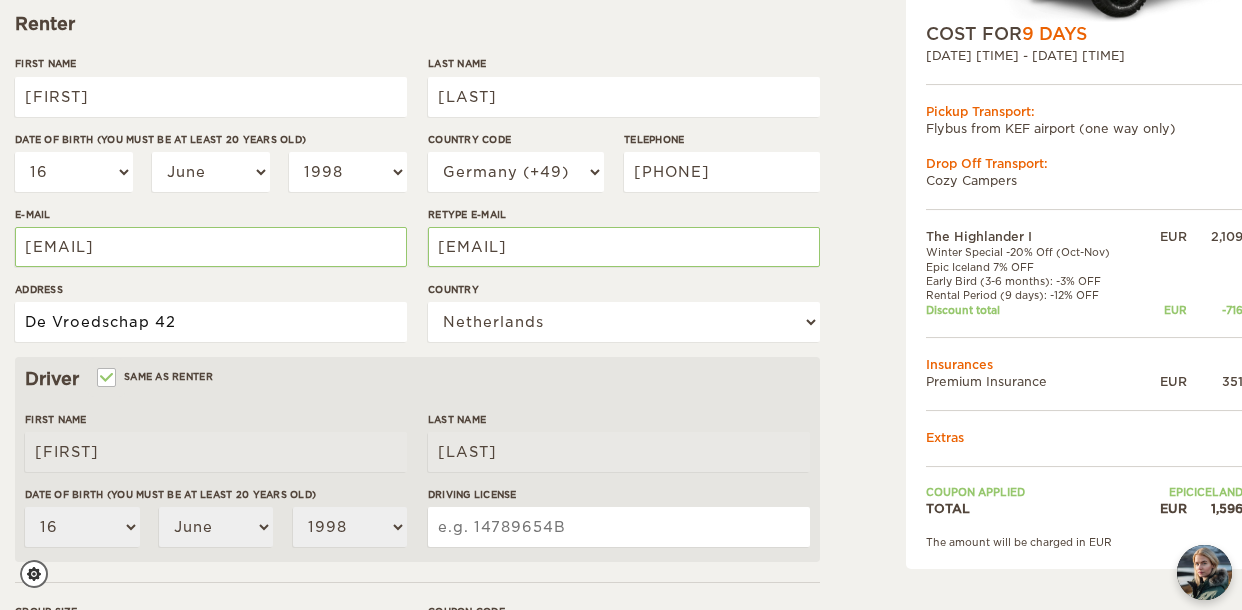 scroll, scrollTop: 200, scrollLeft: 0, axis: vertical 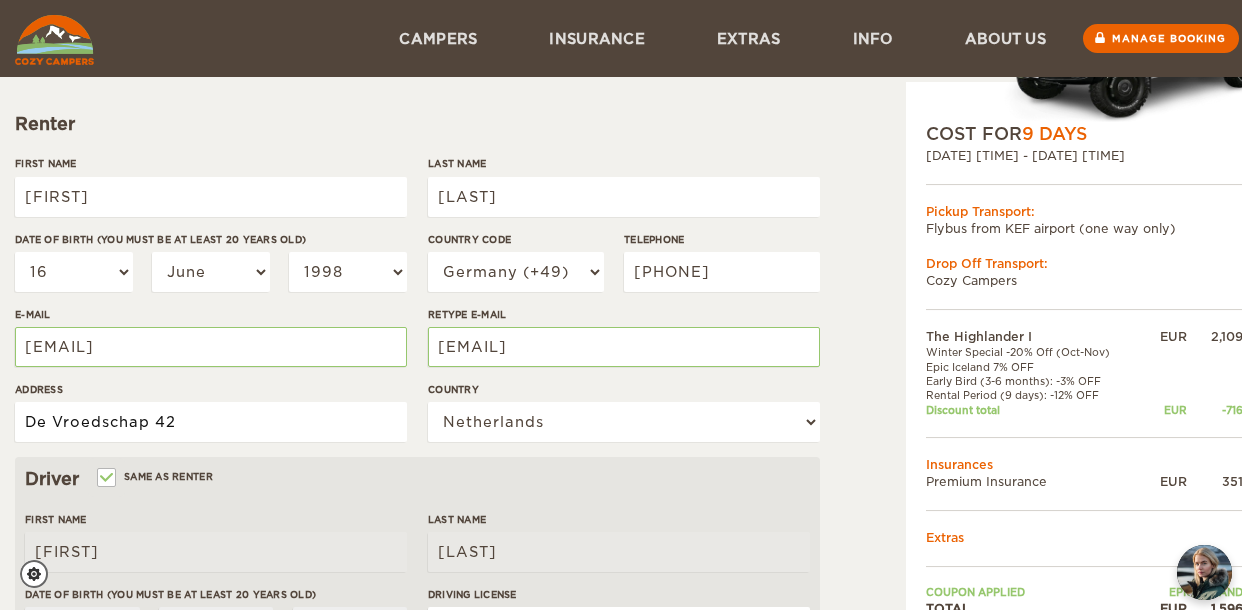 type on "De Vroedschap 42" 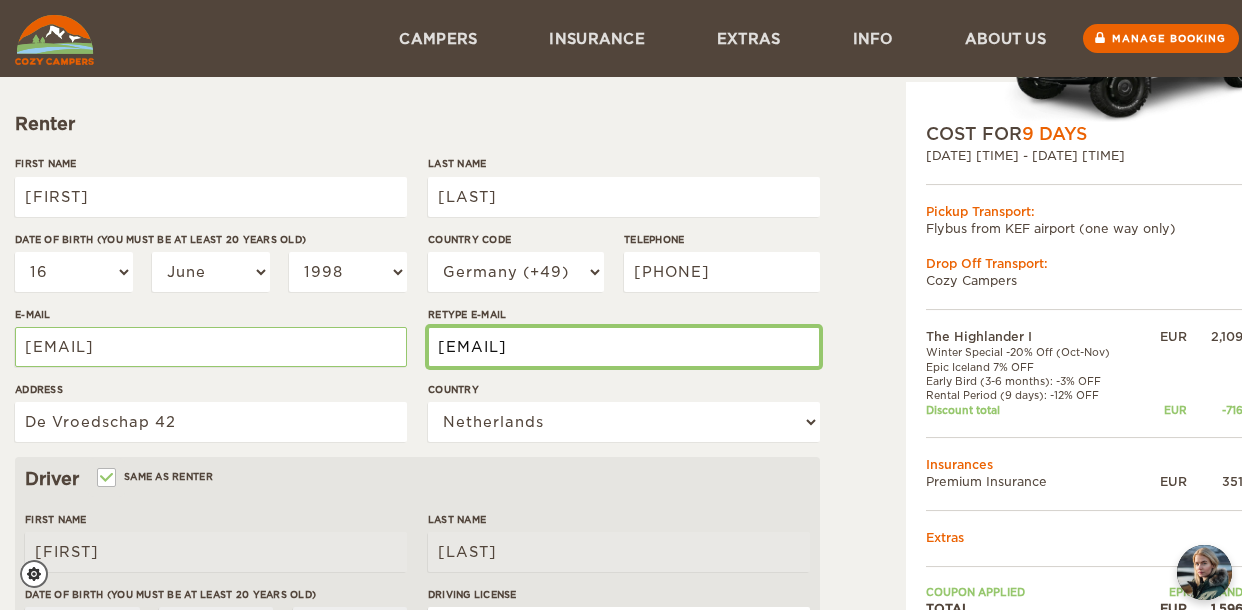 click on "[EMAIL]" at bounding box center (624, 347) 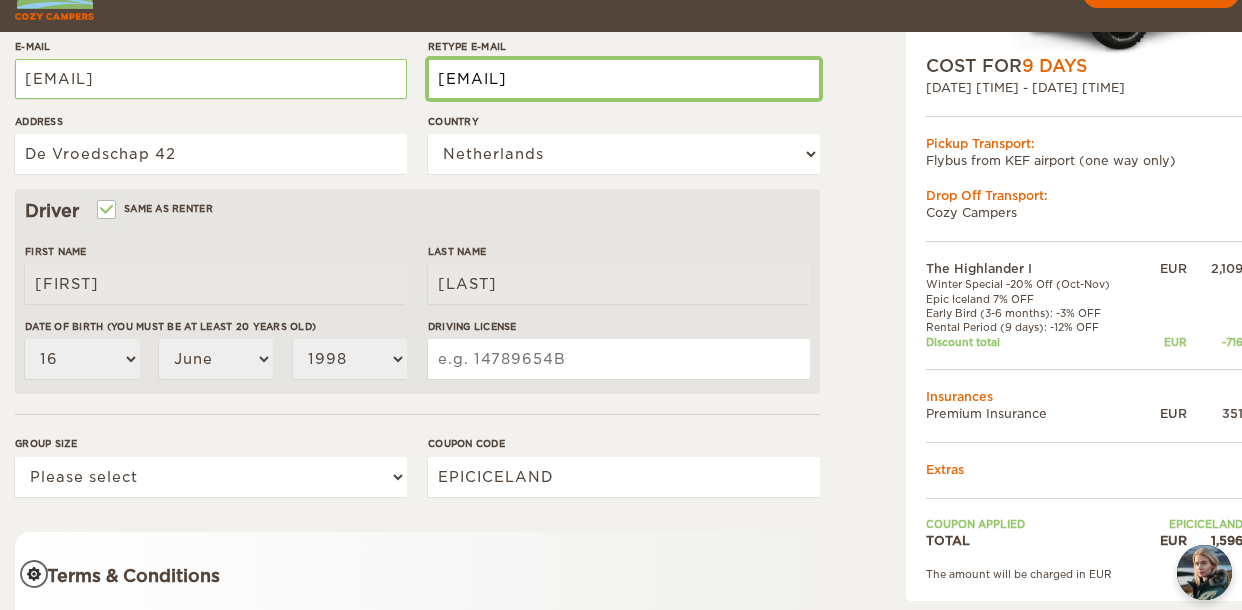 scroll, scrollTop: 500, scrollLeft: 0, axis: vertical 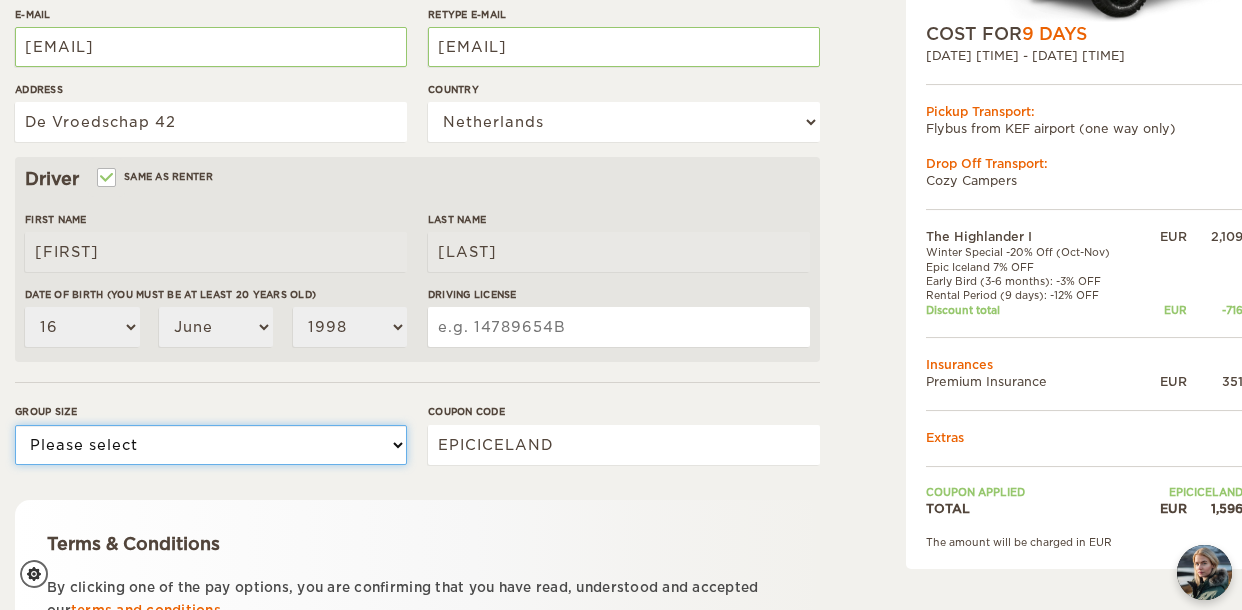 click on "Please select
1 2" at bounding box center [211, 445] 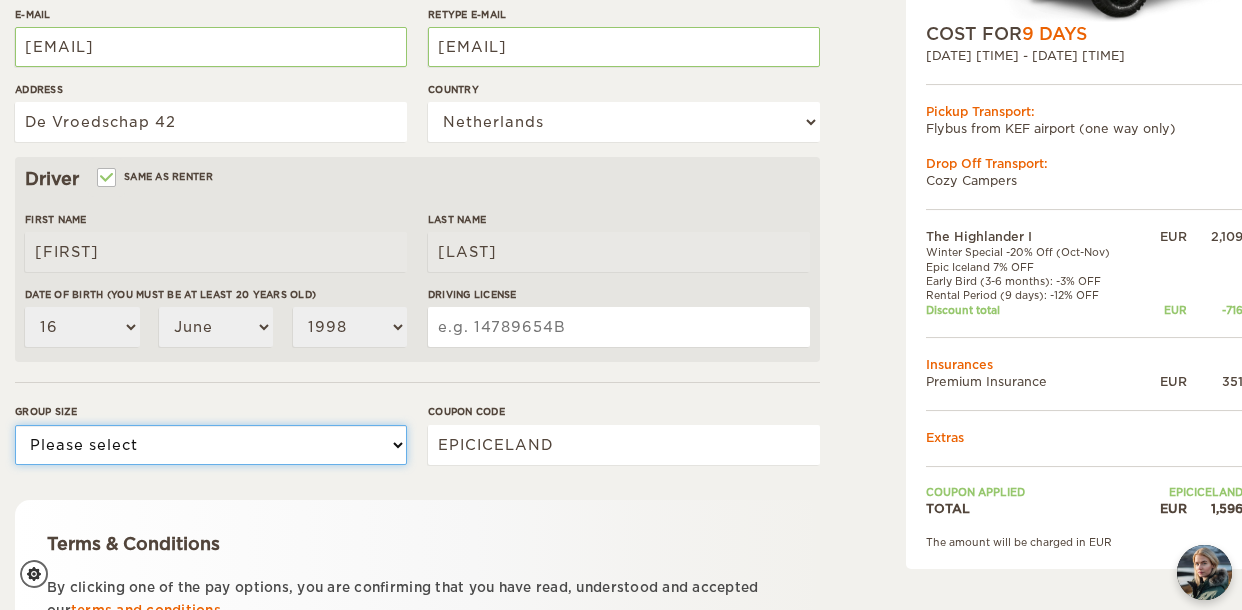 select on "2" 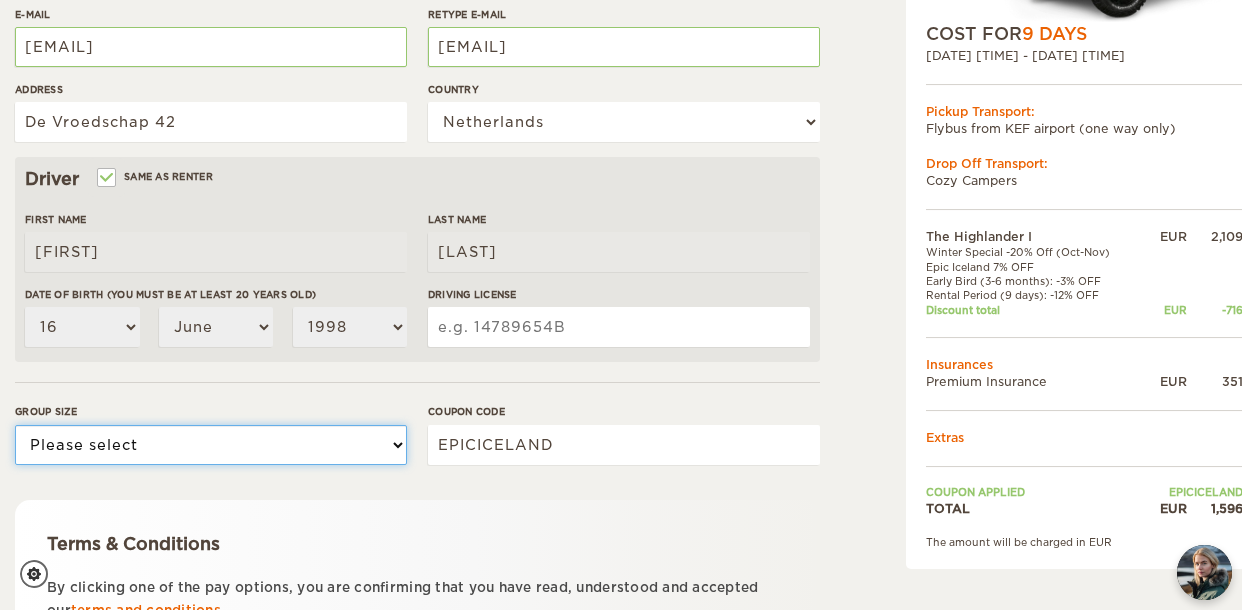 click on "Please select
1 2" at bounding box center [211, 445] 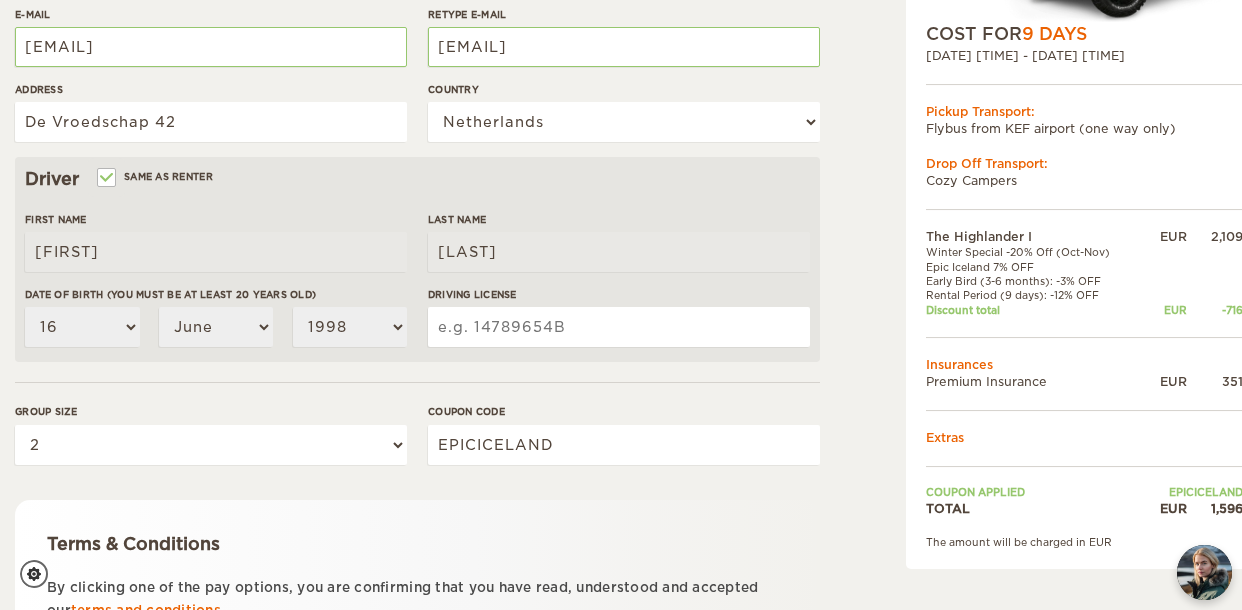 click on "Driving License" at bounding box center [619, 327] 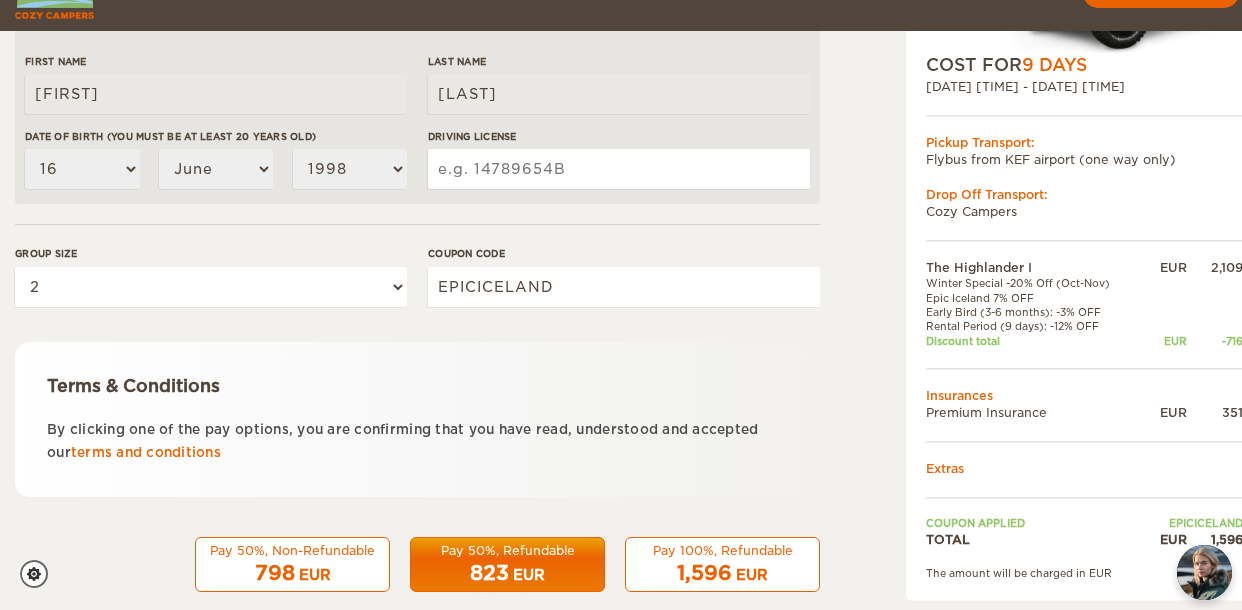 scroll, scrollTop: 689, scrollLeft: 0, axis: vertical 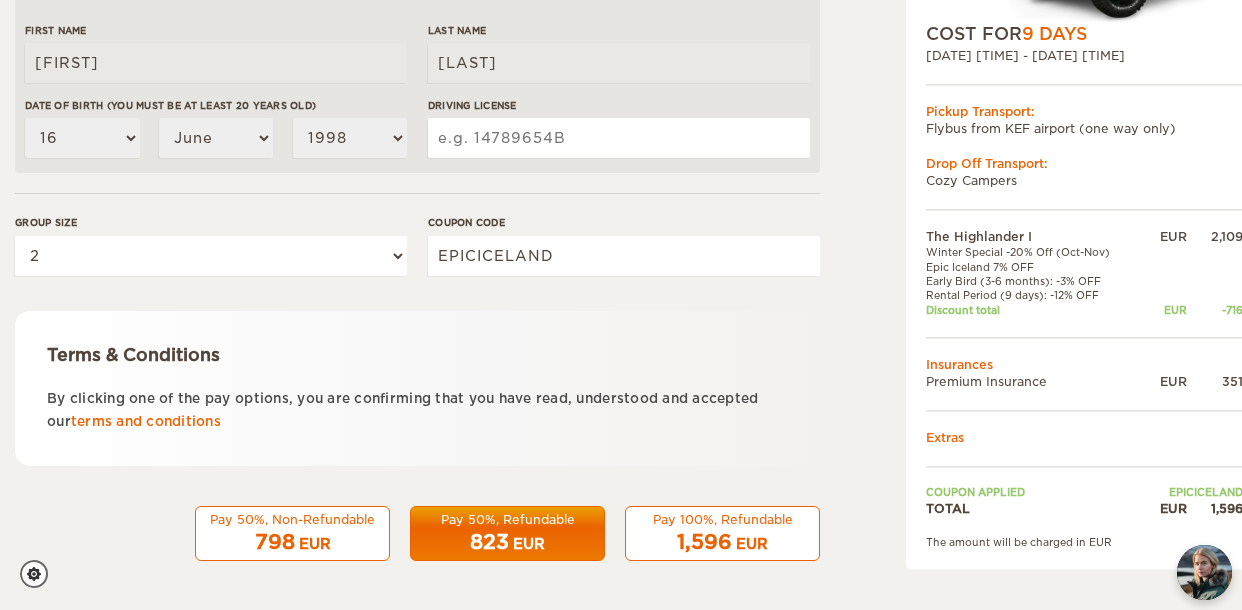 click on "1,596" at bounding box center [275, 542] 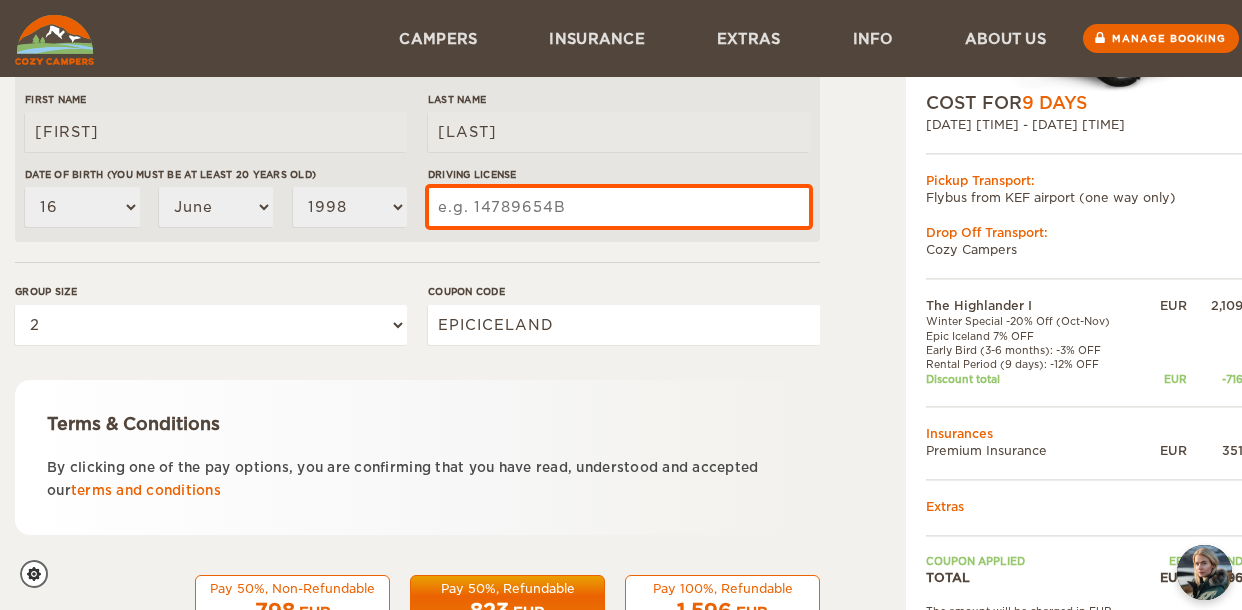 scroll, scrollTop: 589, scrollLeft: 0, axis: vertical 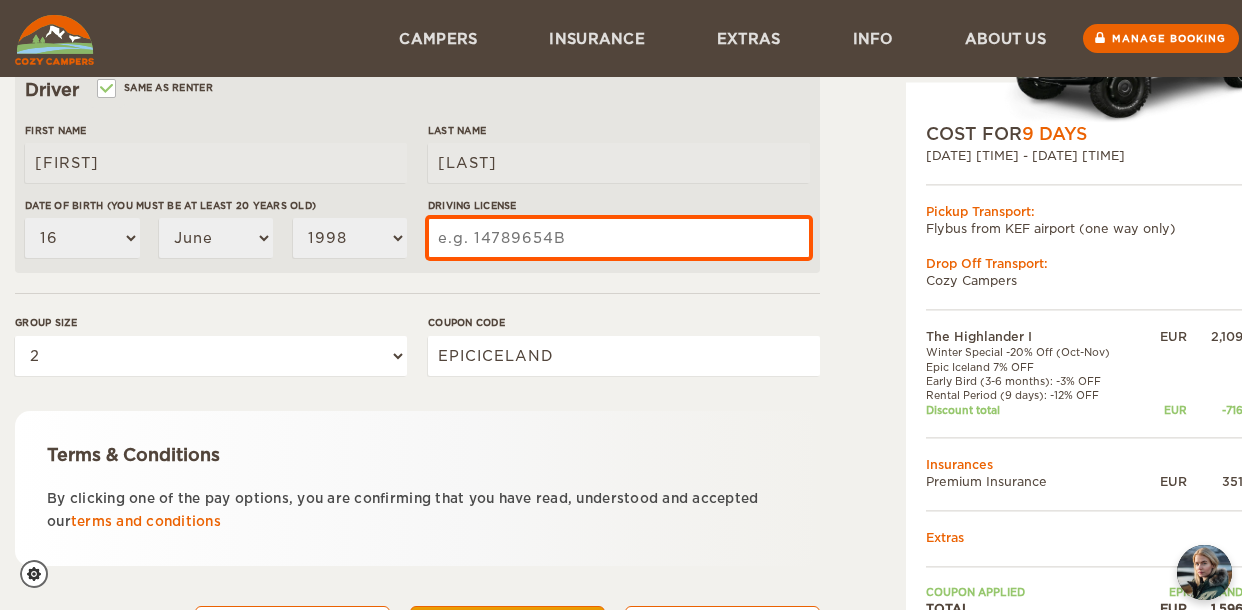 click on "Driving License" at bounding box center [619, 238] 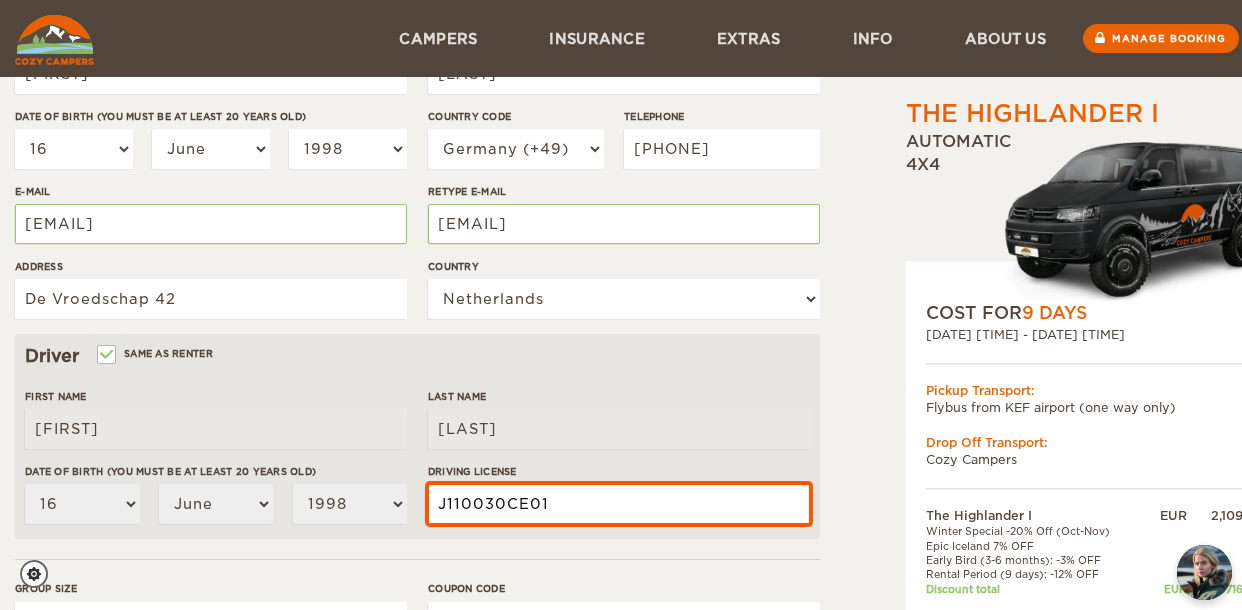 scroll, scrollTop: 189, scrollLeft: 0, axis: vertical 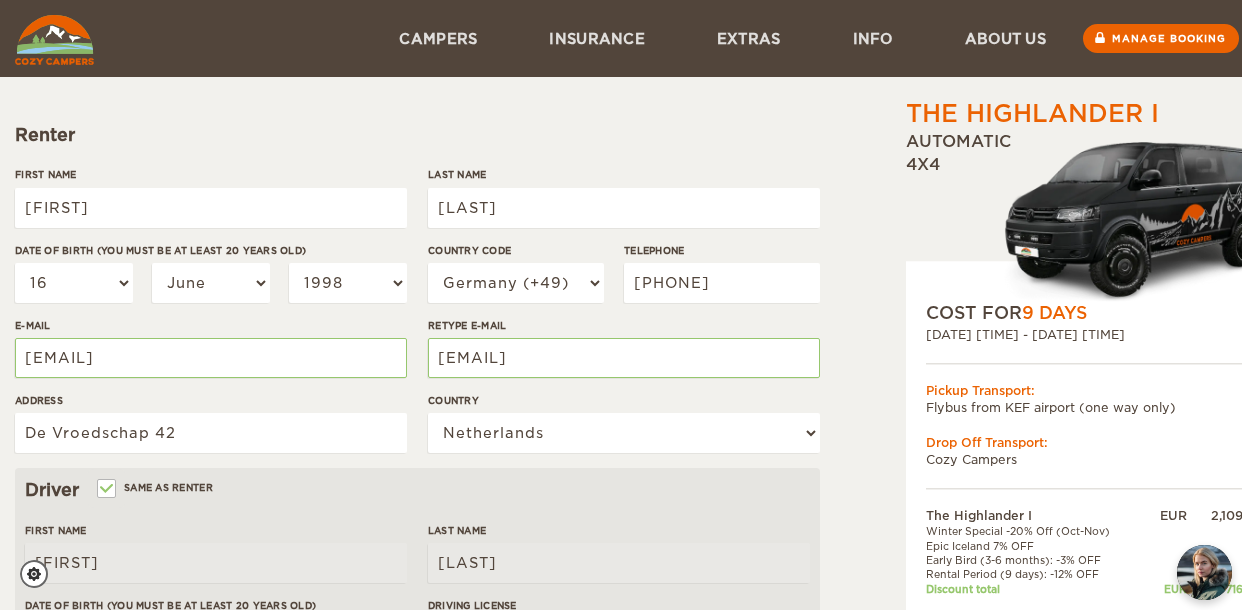 type on "J110030CE01" 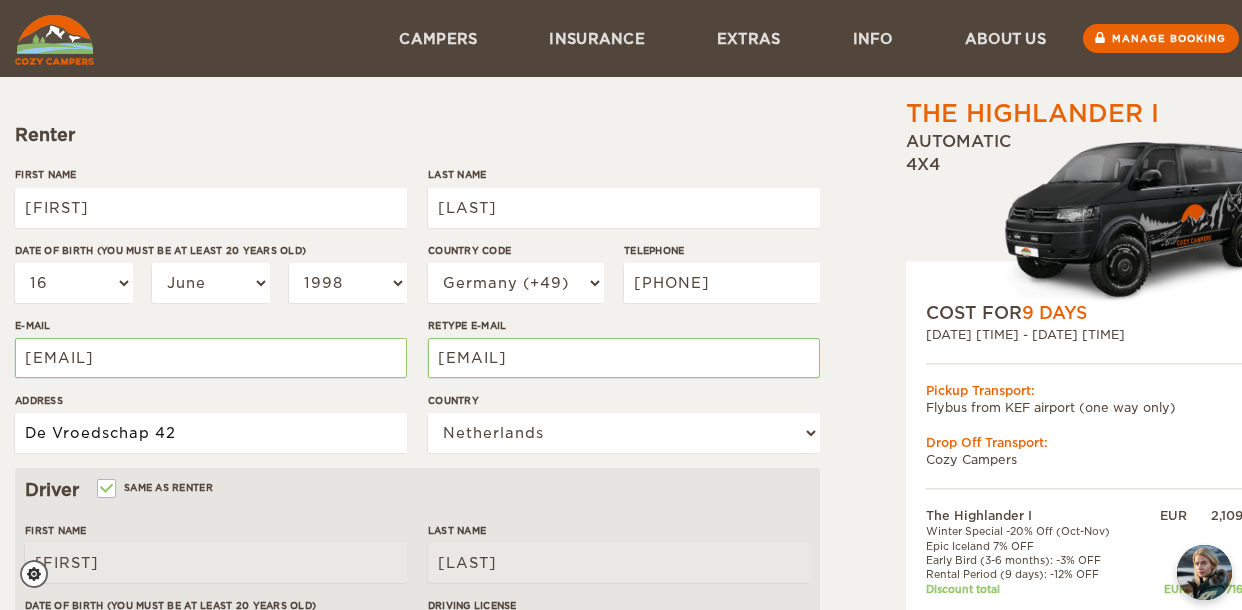 click on "De Vroedschap 42" at bounding box center [211, 433] 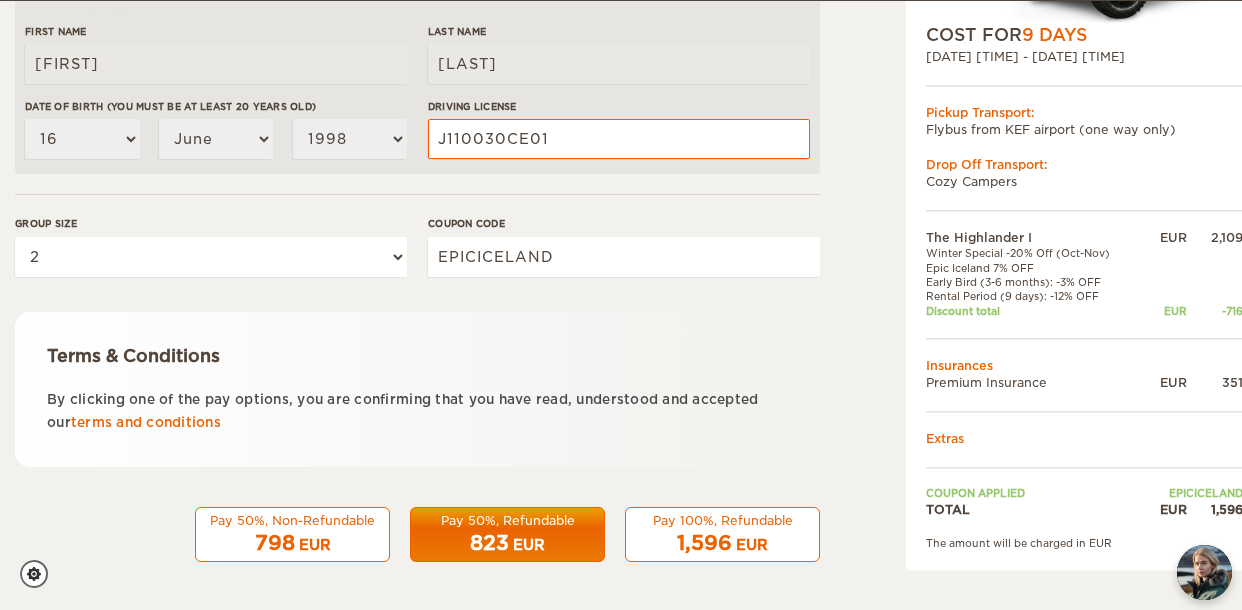 scroll, scrollTop: 689, scrollLeft: 0, axis: vertical 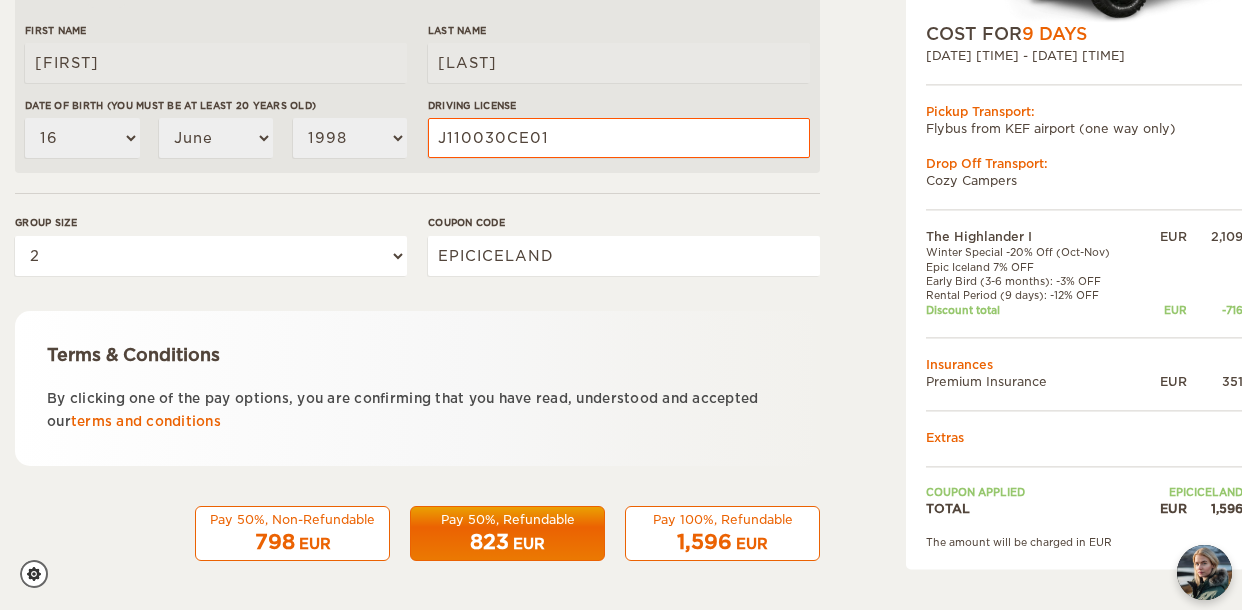 type on "De Vroedschap 42, [CITY]" 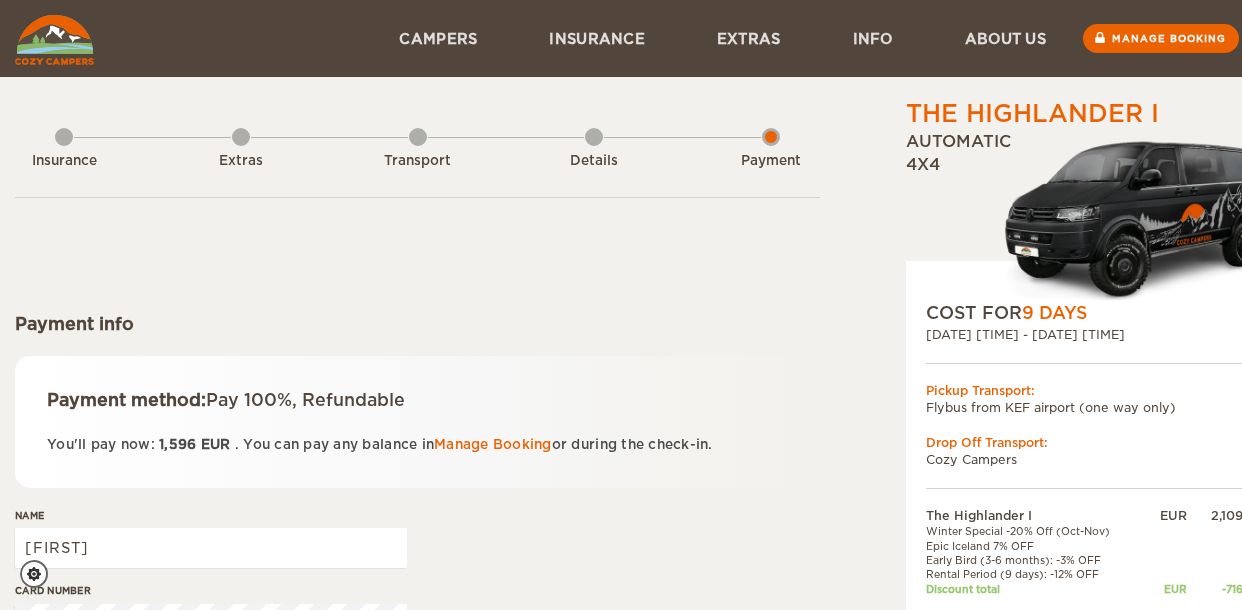 scroll, scrollTop: 0, scrollLeft: 0, axis: both 